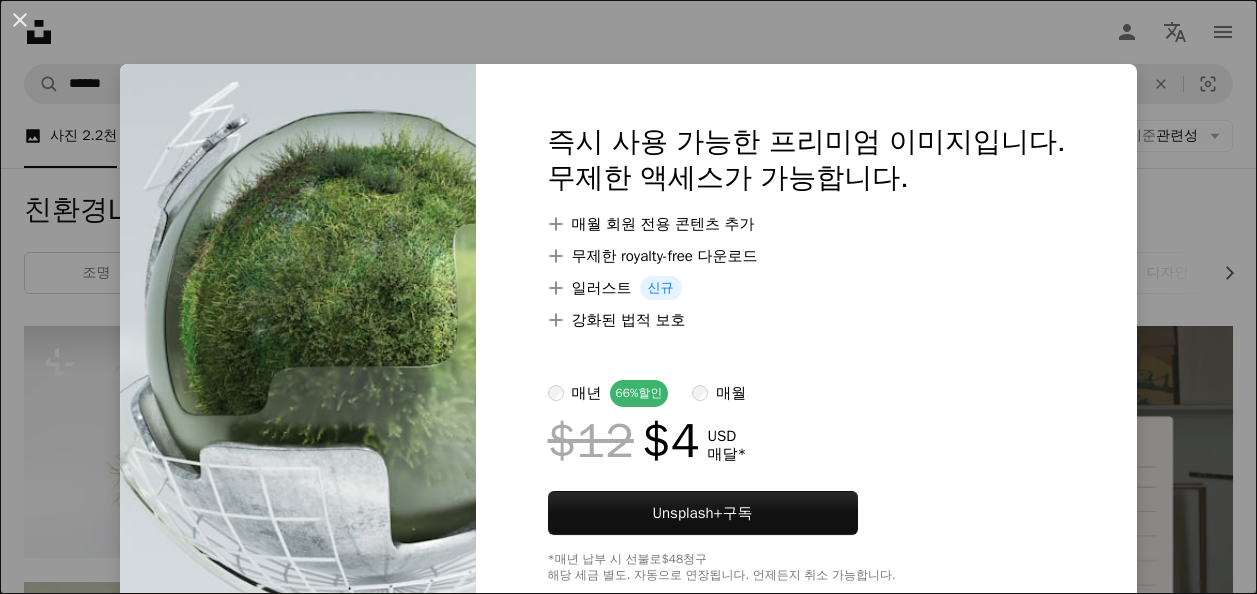 scroll, scrollTop: 1974, scrollLeft: 0, axis: vertical 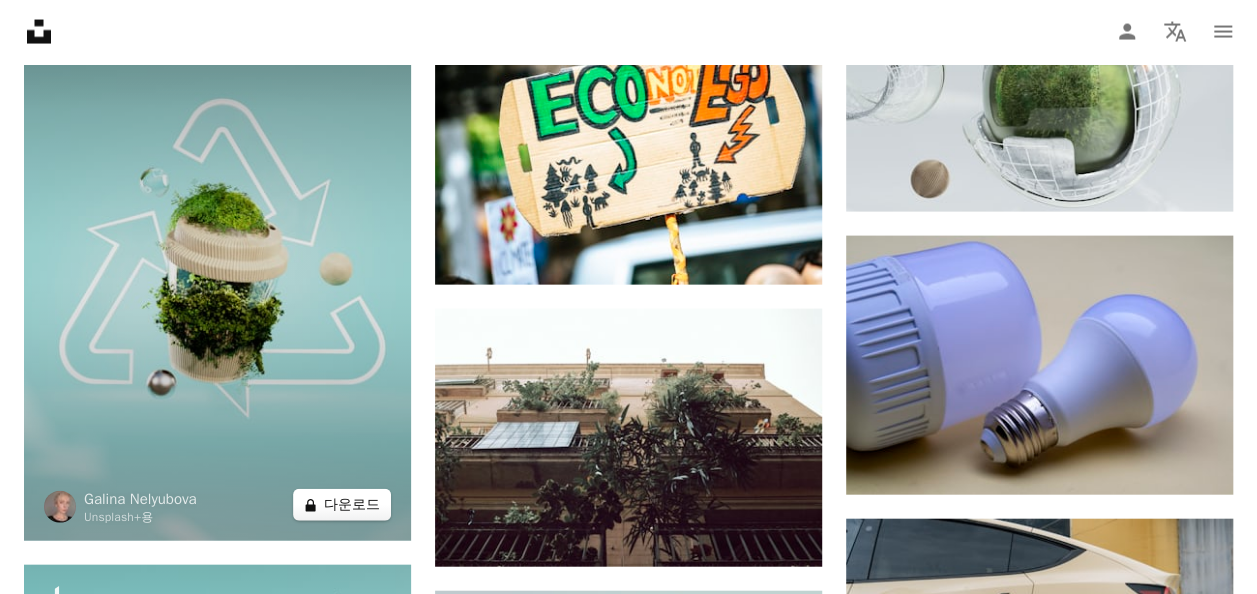 click on "A lock   다운로드" at bounding box center (342, 505) 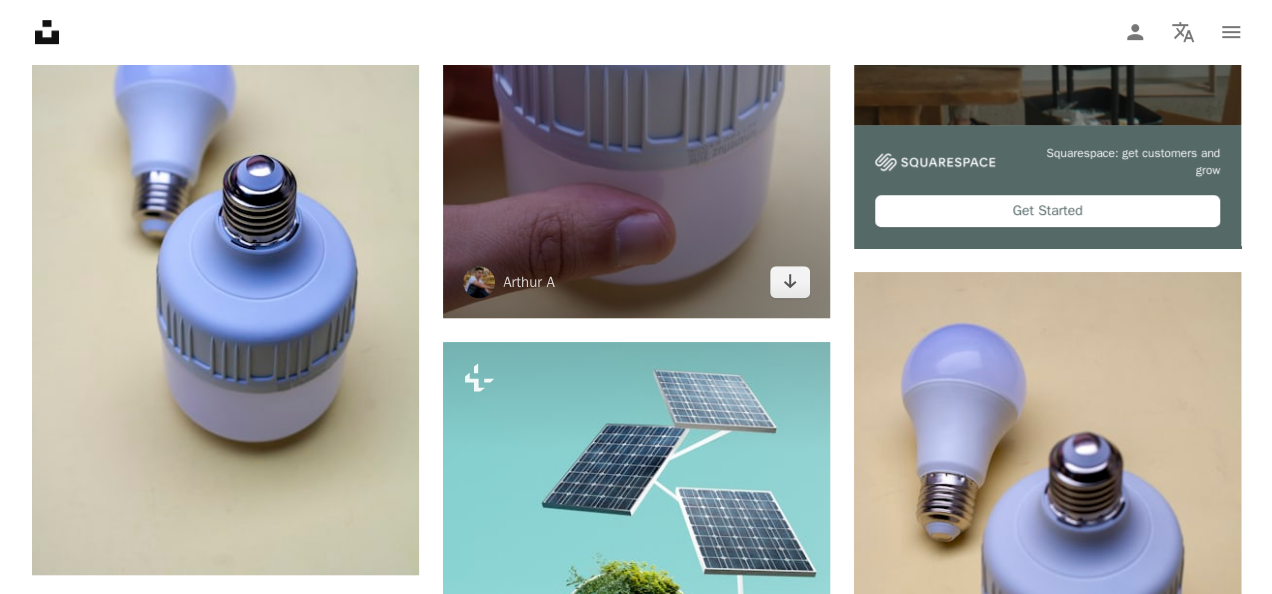 scroll, scrollTop: 774, scrollLeft: 0, axis: vertical 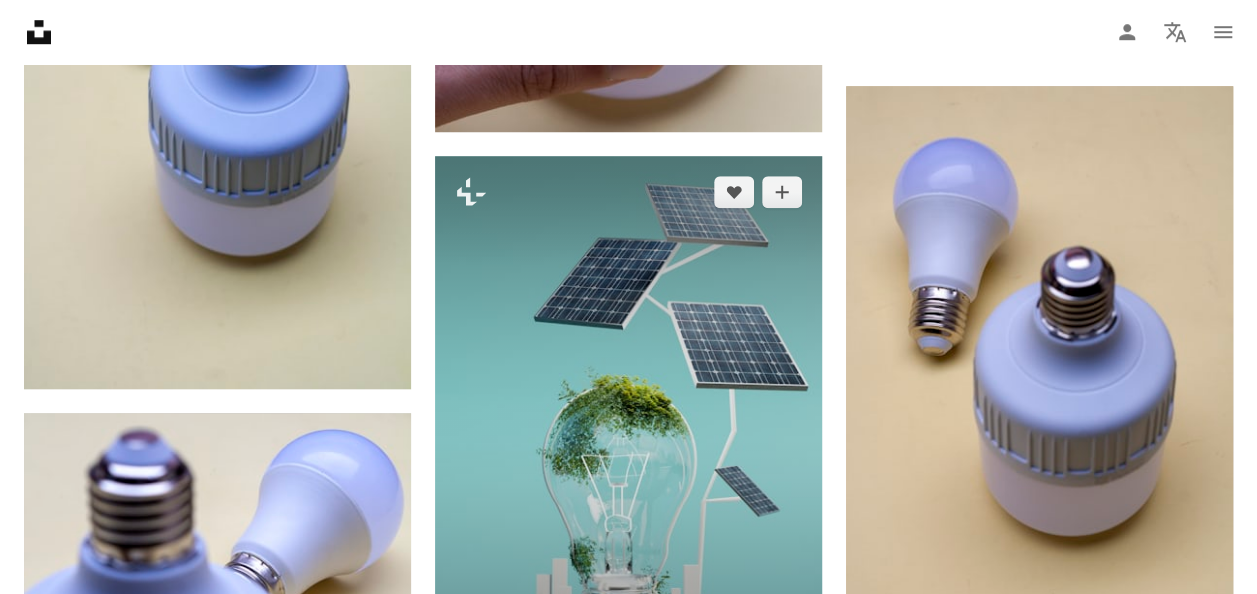 click at bounding box center (628, 427) 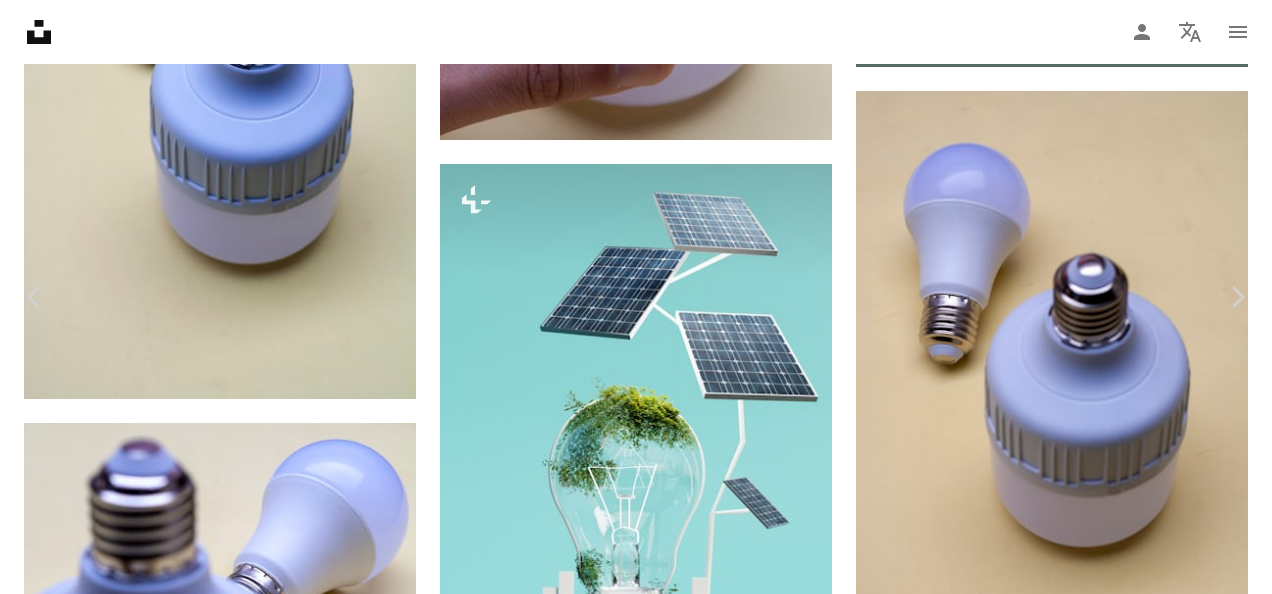 scroll, scrollTop: 400, scrollLeft: 0, axis: vertical 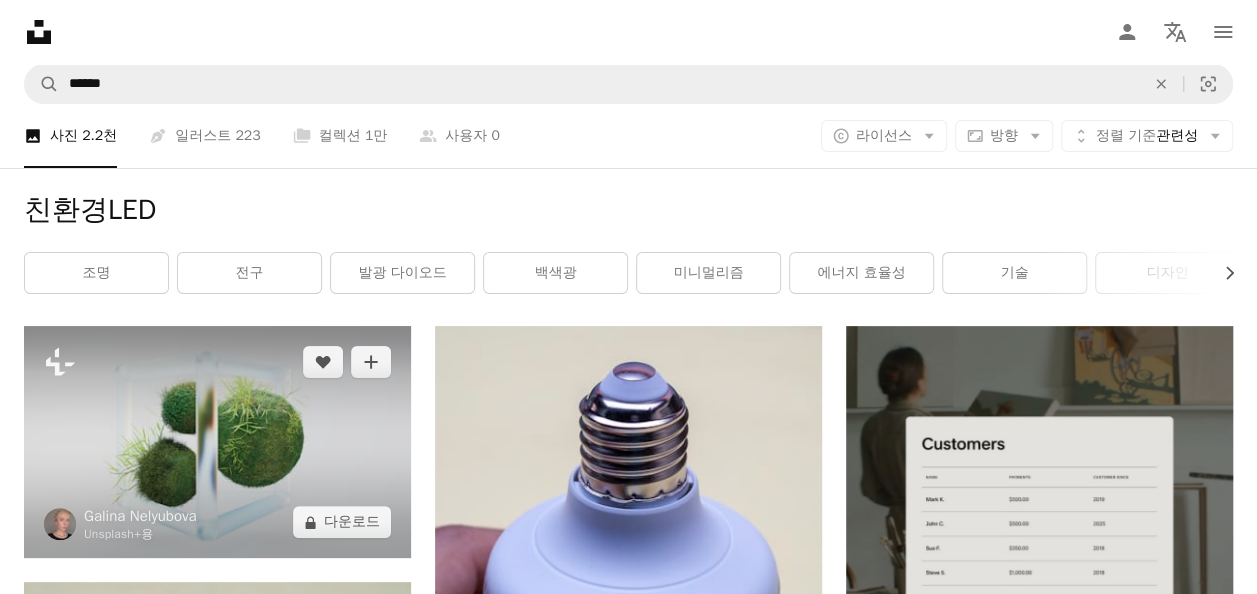 click at bounding box center [217, 442] 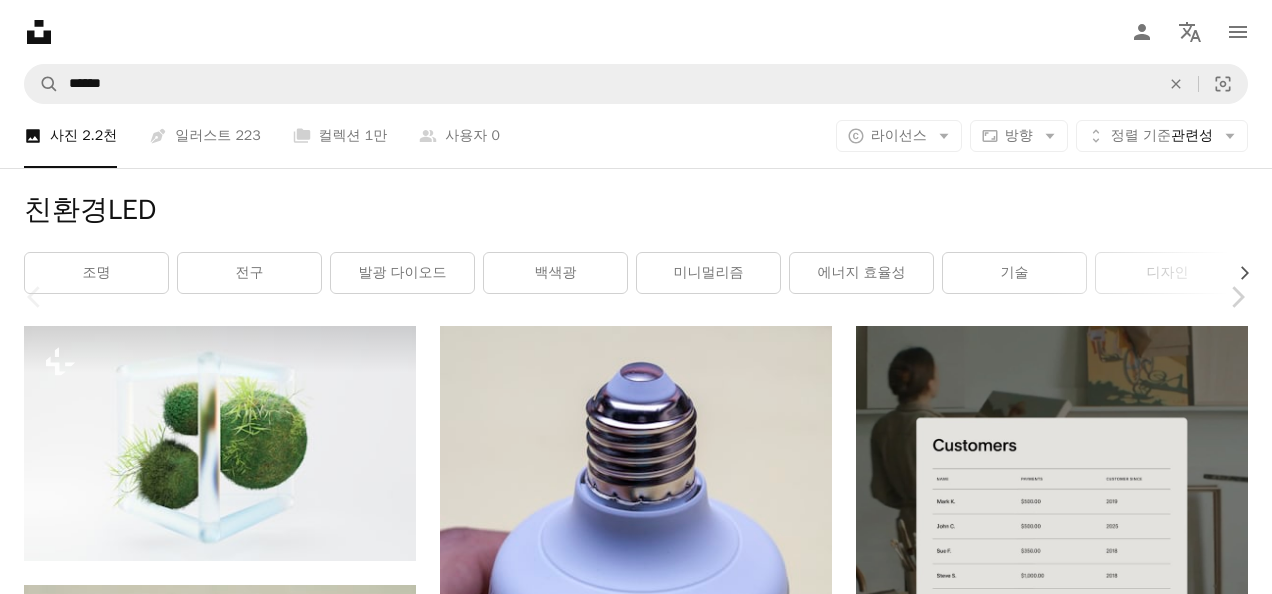 scroll, scrollTop: 300, scrollLeft: 0, axis: vertical 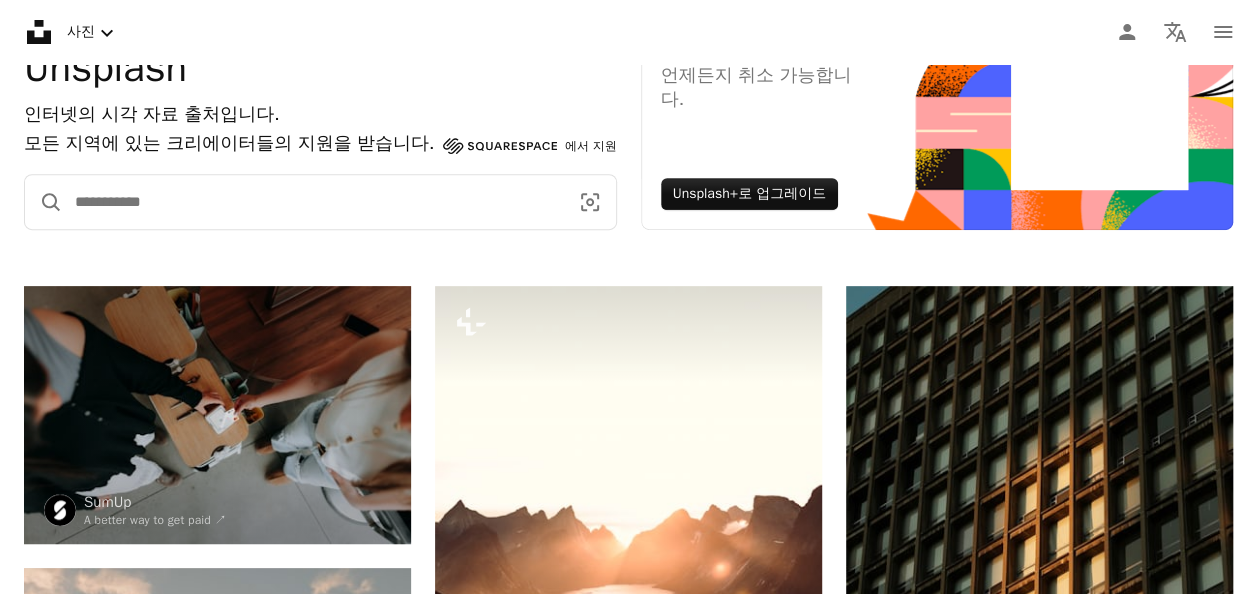 click at bounding box center (313, 202) 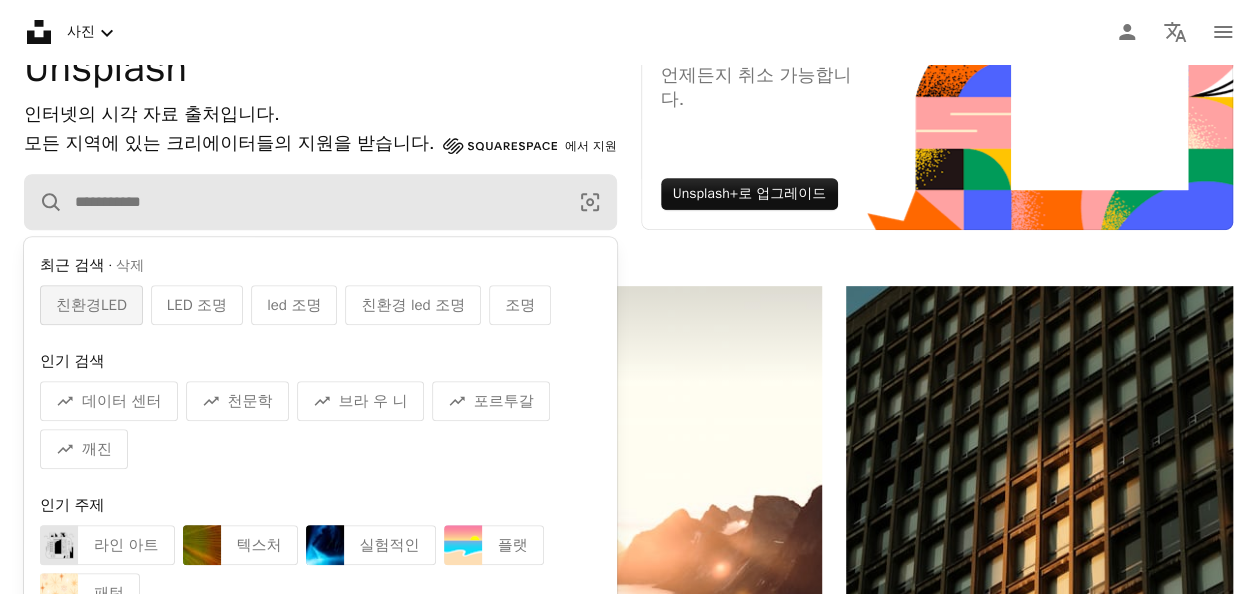 click on "친환경LED" at bounding box center [91, 305] 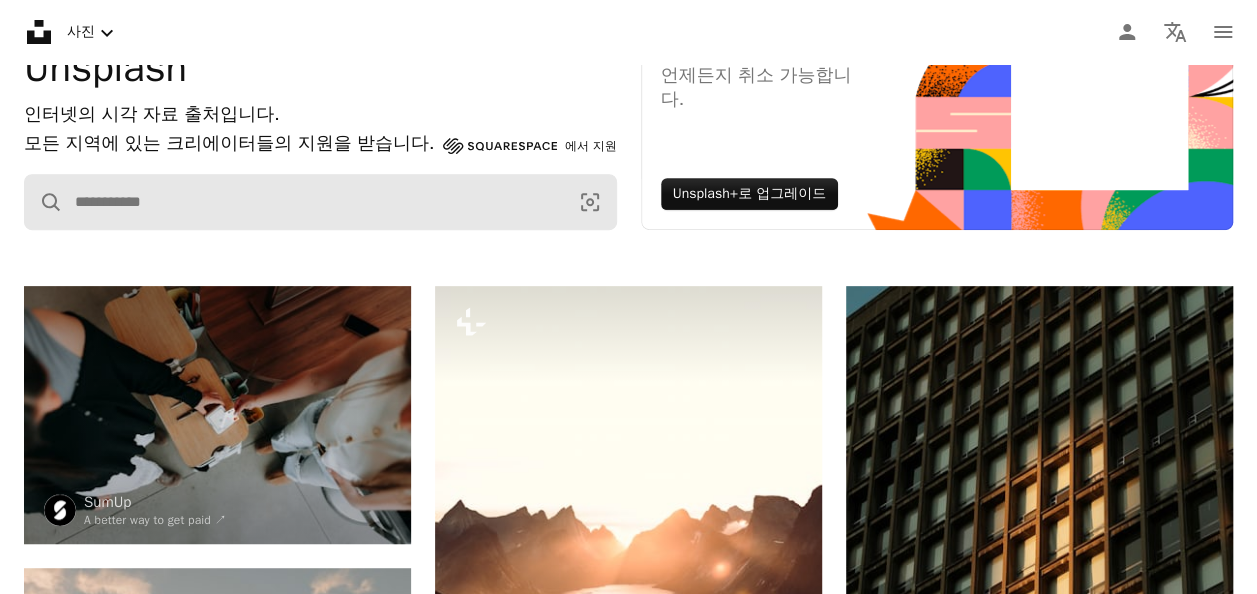 scroll, scrollTop: 0, scrollLeft: 0, axis: both 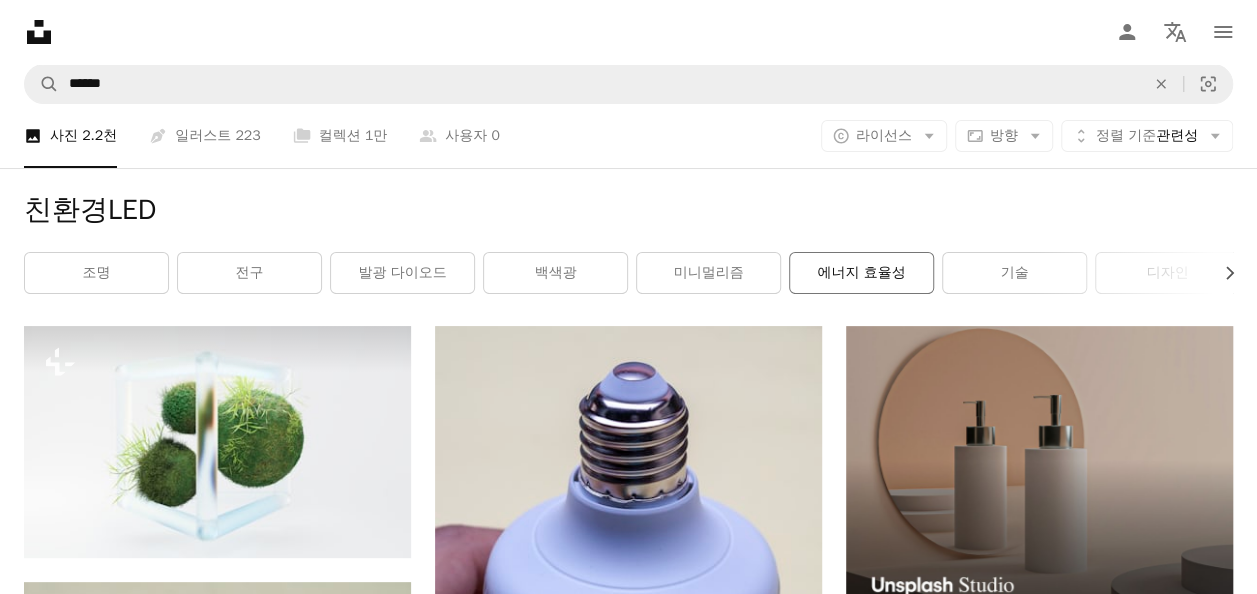 click on "에너지 효율성" at bounding box center [861, 273] 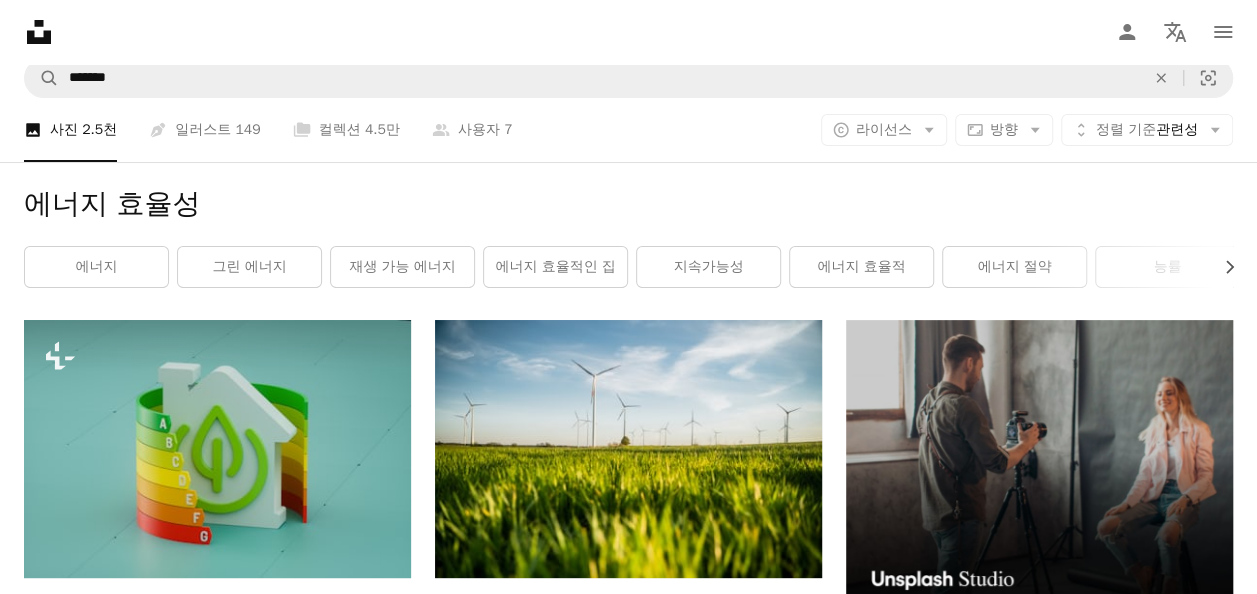 scroll, scrollTop: 0, scrollLeft: 0, axis: both 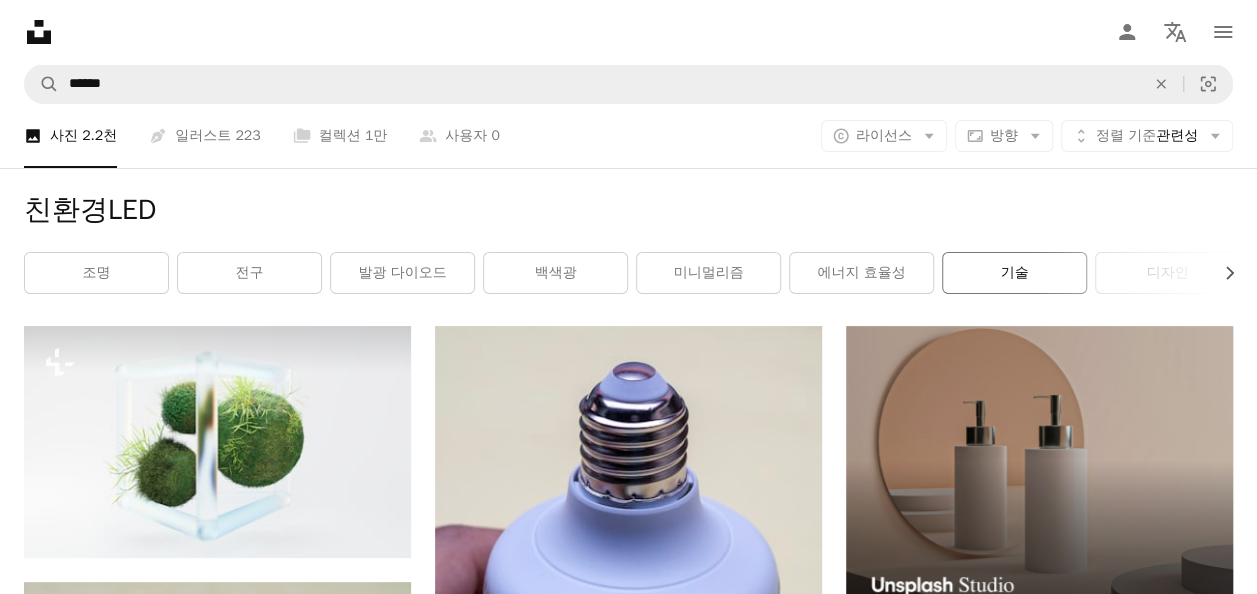 click on "기술" at bounding box center (1014, 273) 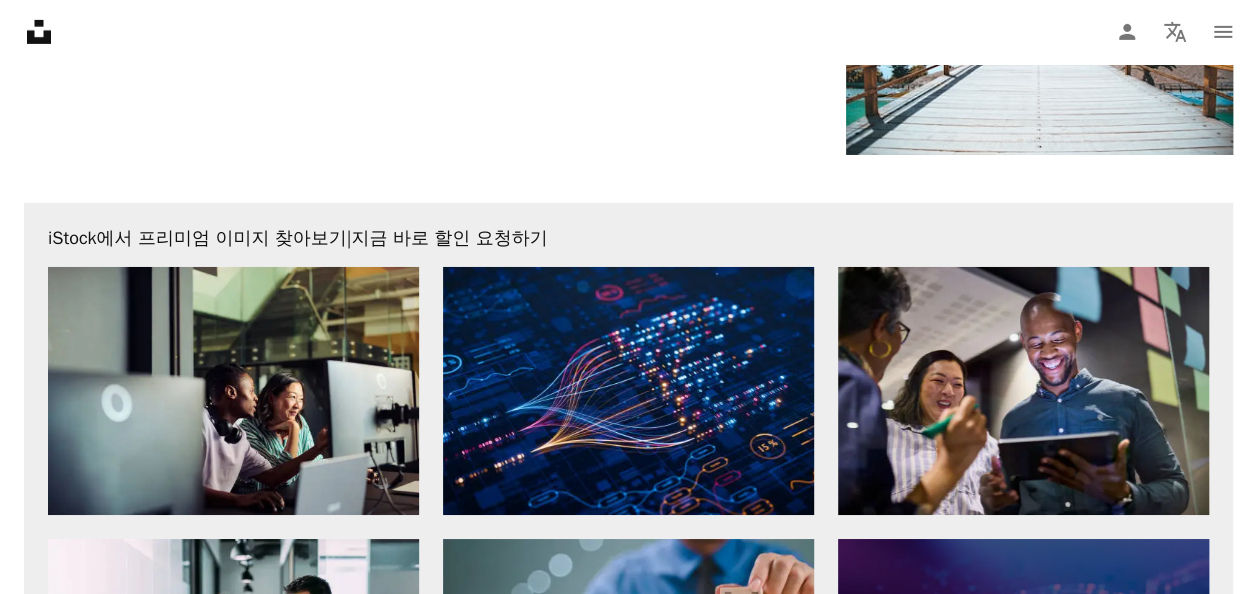 scroll, scrollTop: 3400, scrollLeft: 0, axis: vertical 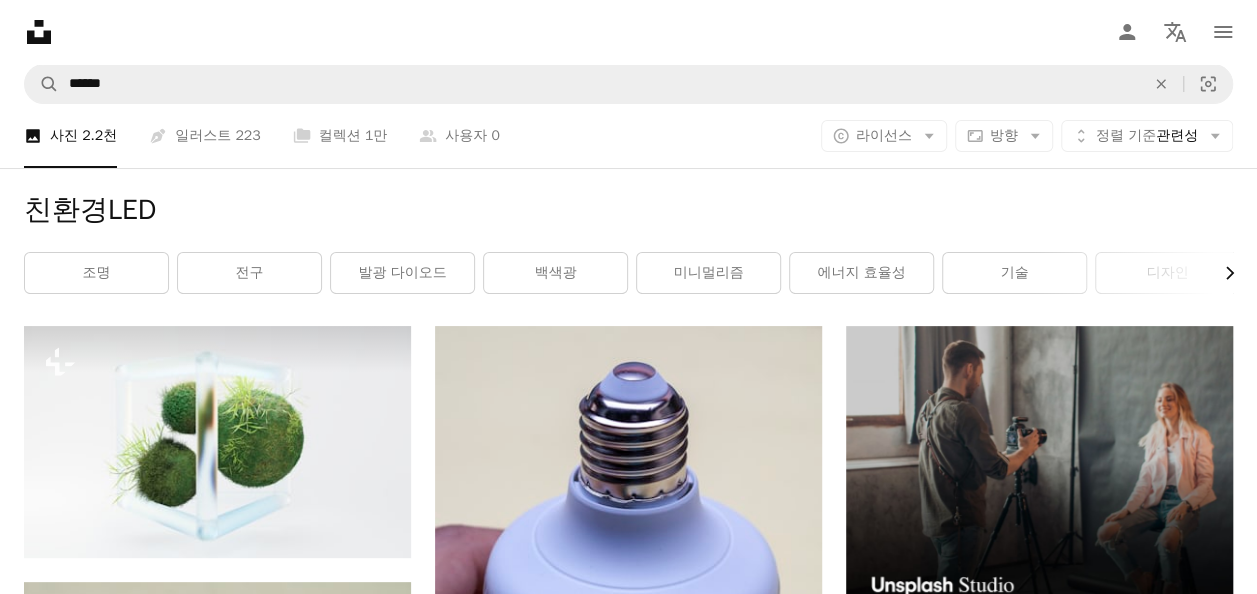 click on "Chevron right" 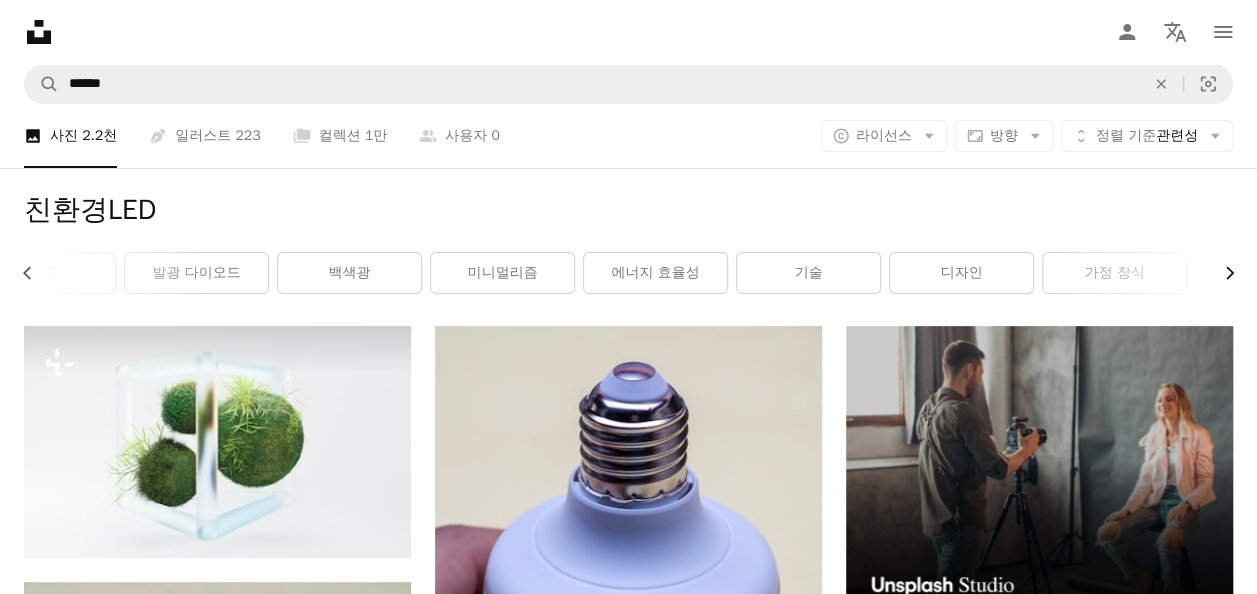 scroll, scrollTop: 0, scrollLeft: 300, axis: horizontal 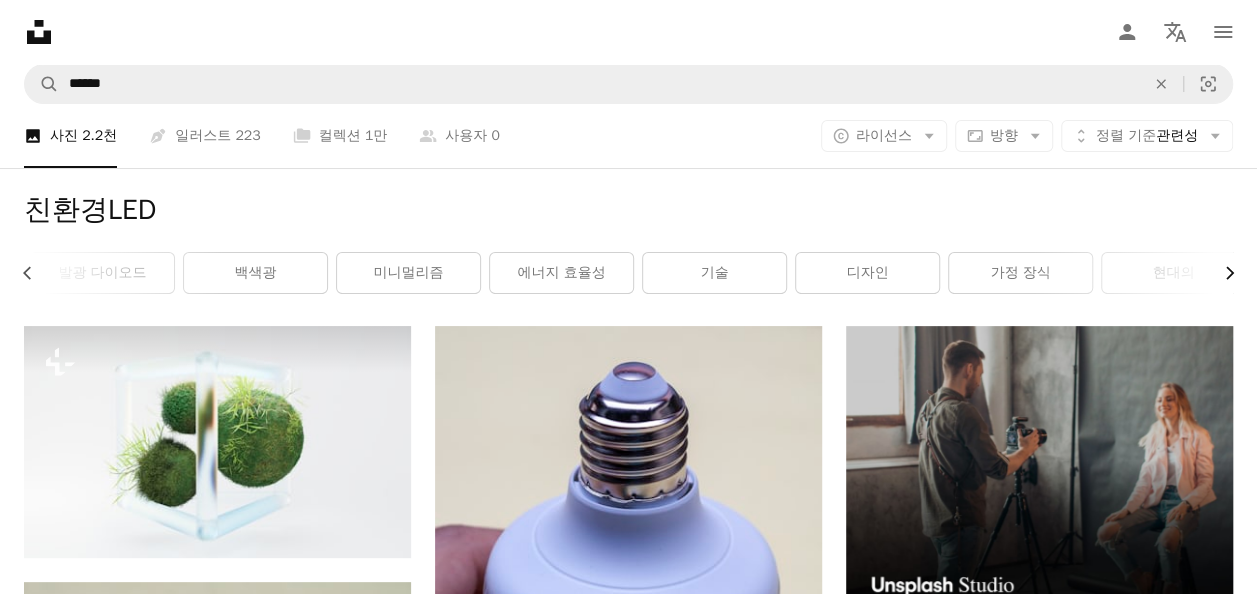 click on "Chevron right" at bounding box center [1222, 273] 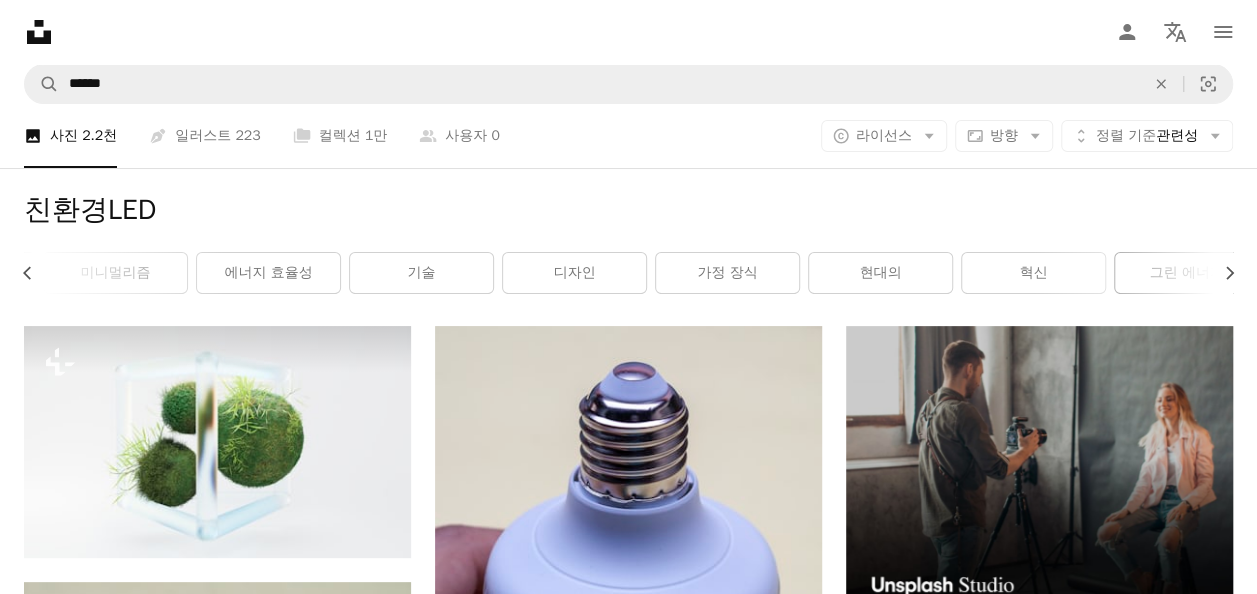 scroll, scrollTop: 0, scrollLeft: 600, axis: horizontal 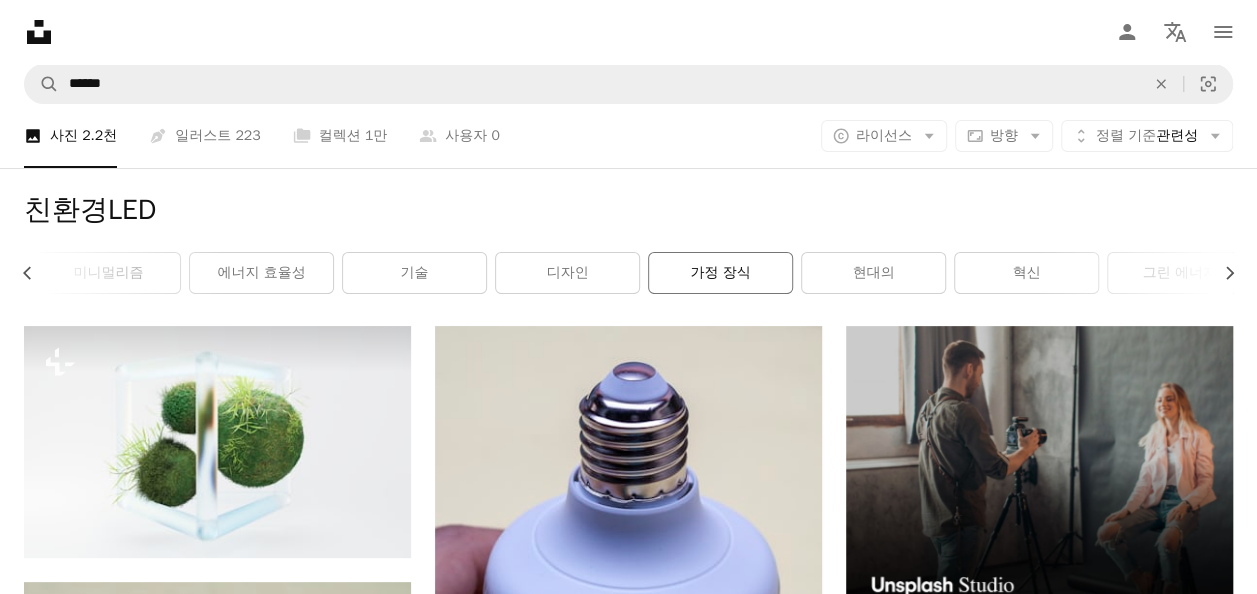 click on "가정 장식" at bounding box center [720, 273] 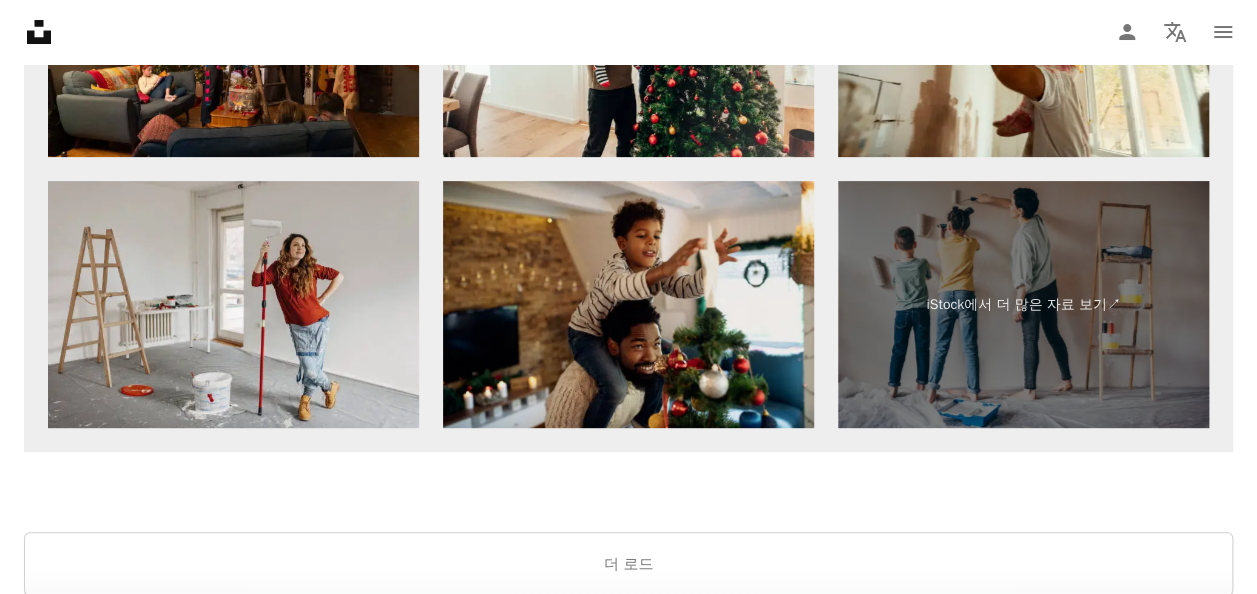 scroll, scrollTop: 3900, scrollLeft: 0, axis: vertical 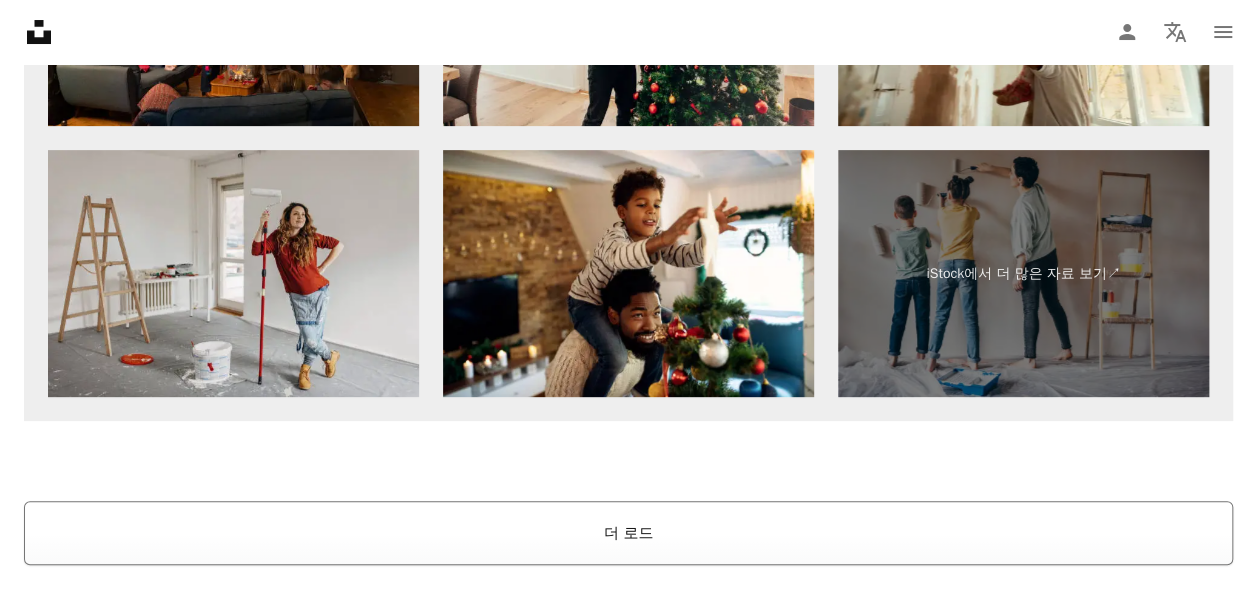 click on "더 로드" at bounding box center [628, 533] 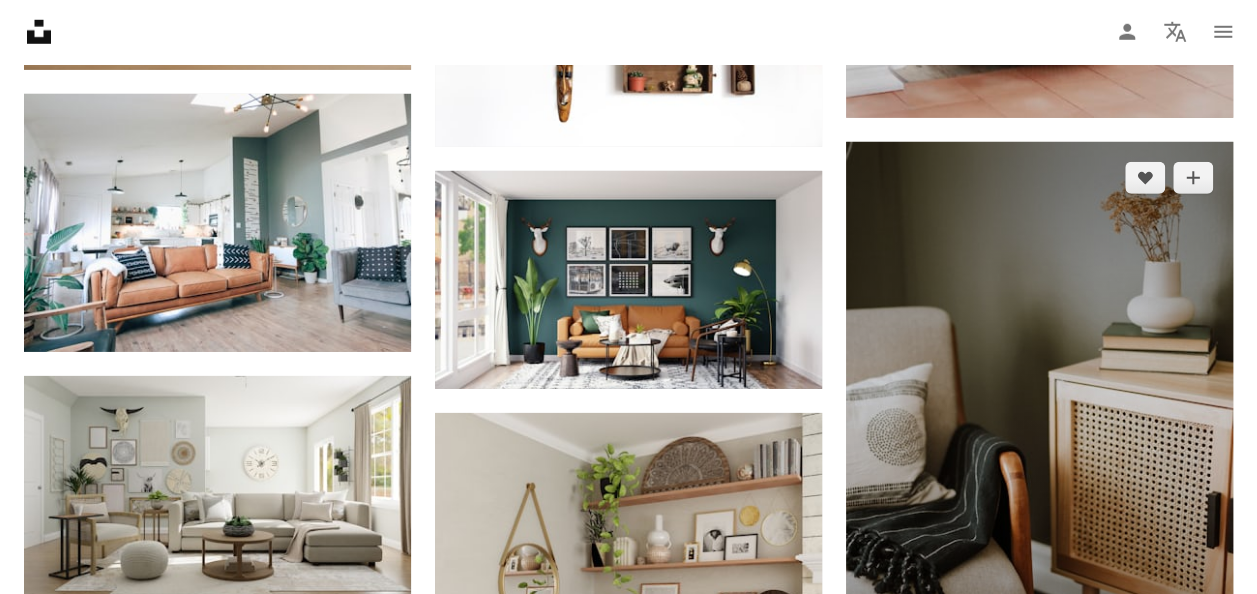 scroll, scrollTop: 2800, scrollLeft: 0, axis: vertical 